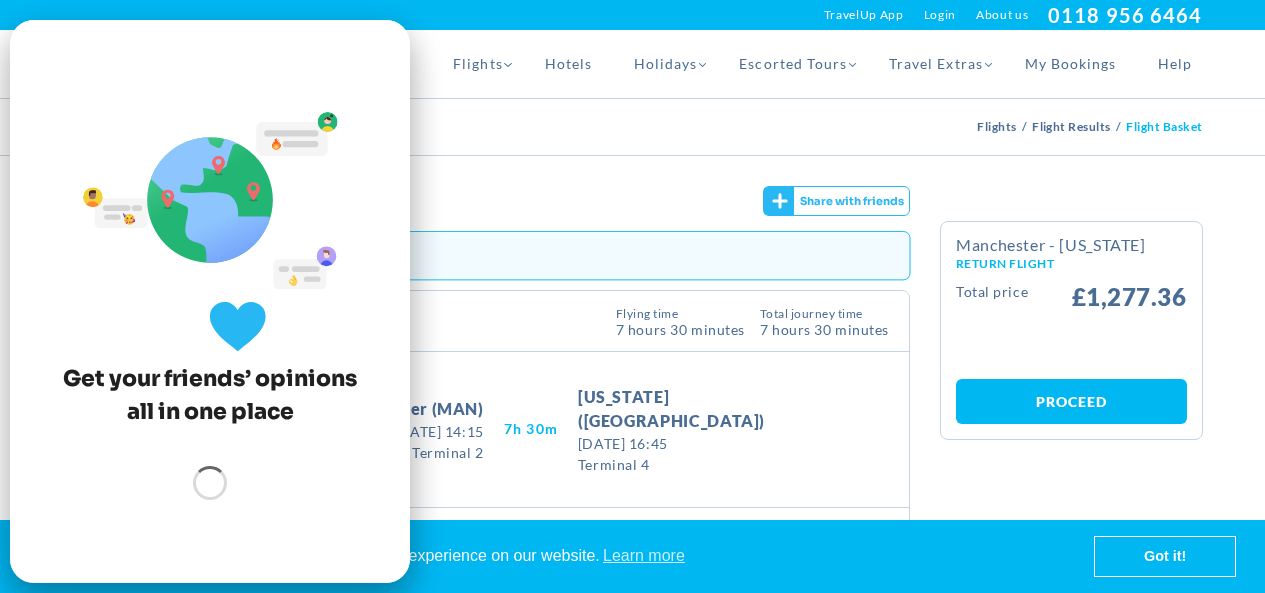 scroll, scrollTop: 22, scrollLeft: 0, axis: vertical 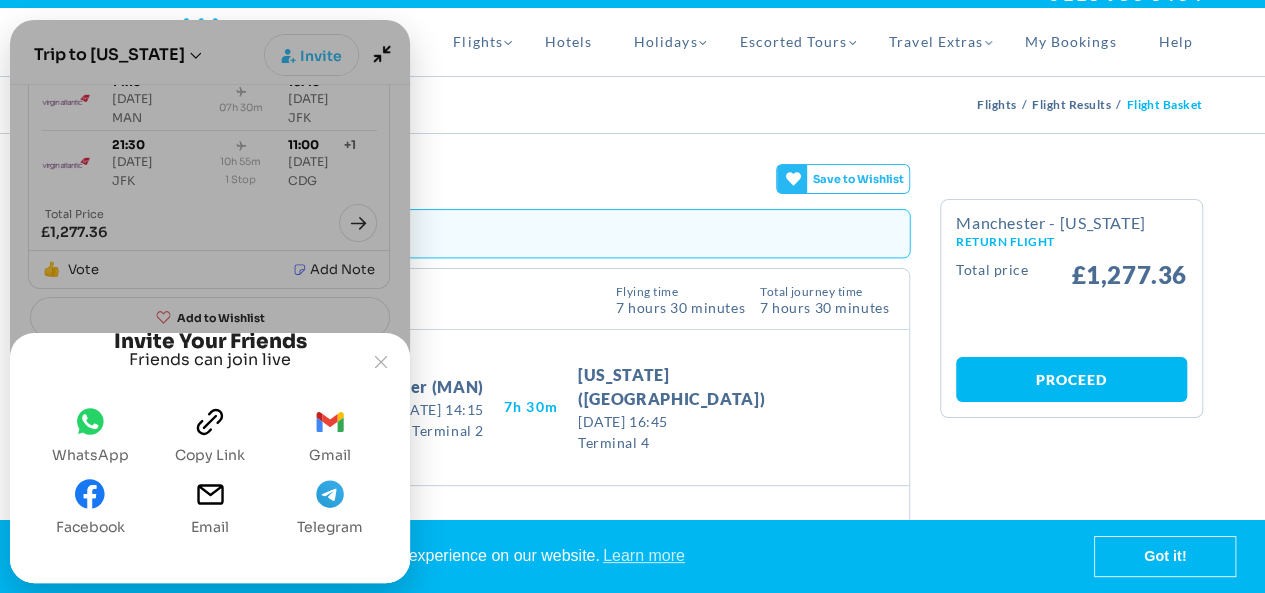click on "clipboard" 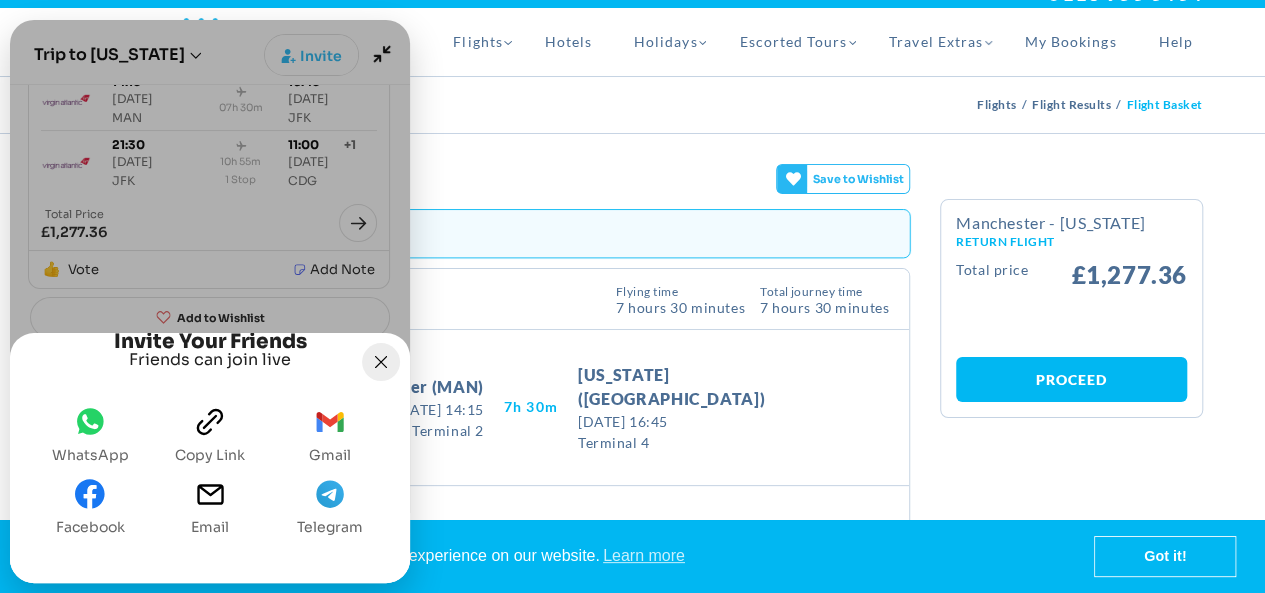 click 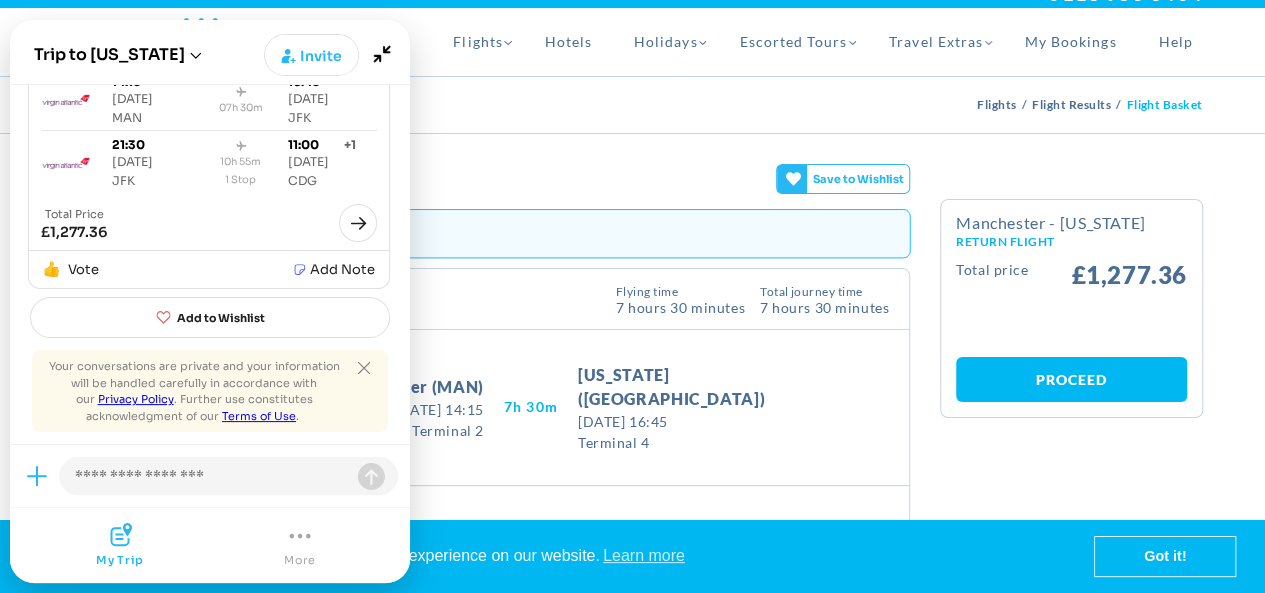 click on "Proceed" at bounding box center (1071, 379) 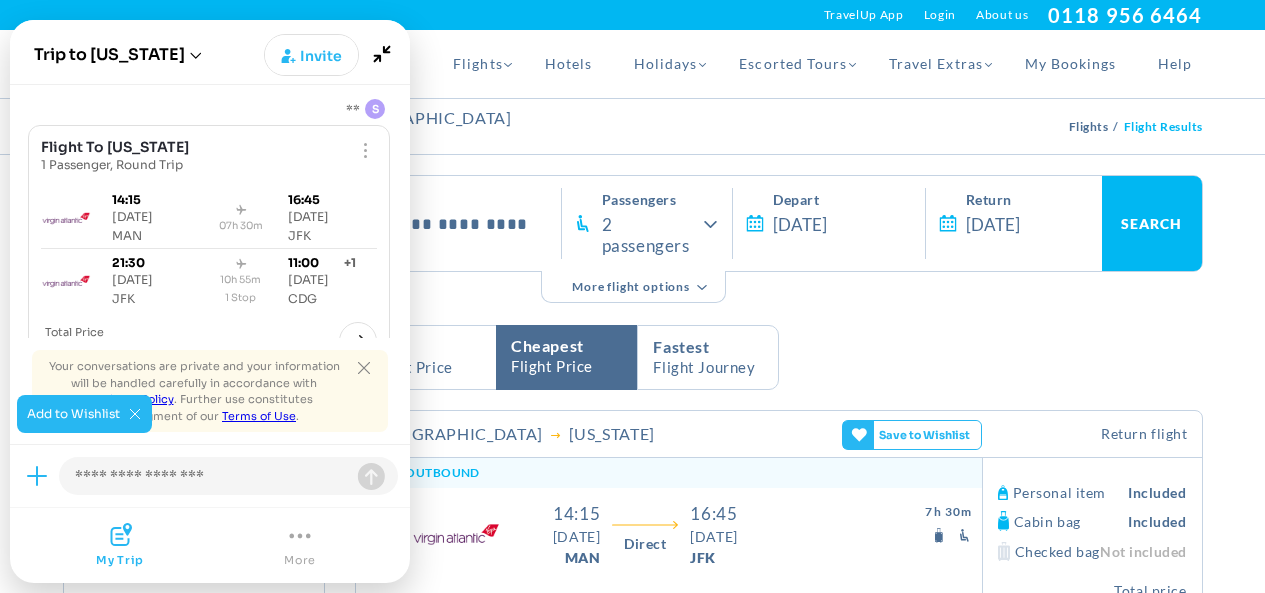 scroll, scrollTop: 8324, scrollLeft: 0, axis: vertical 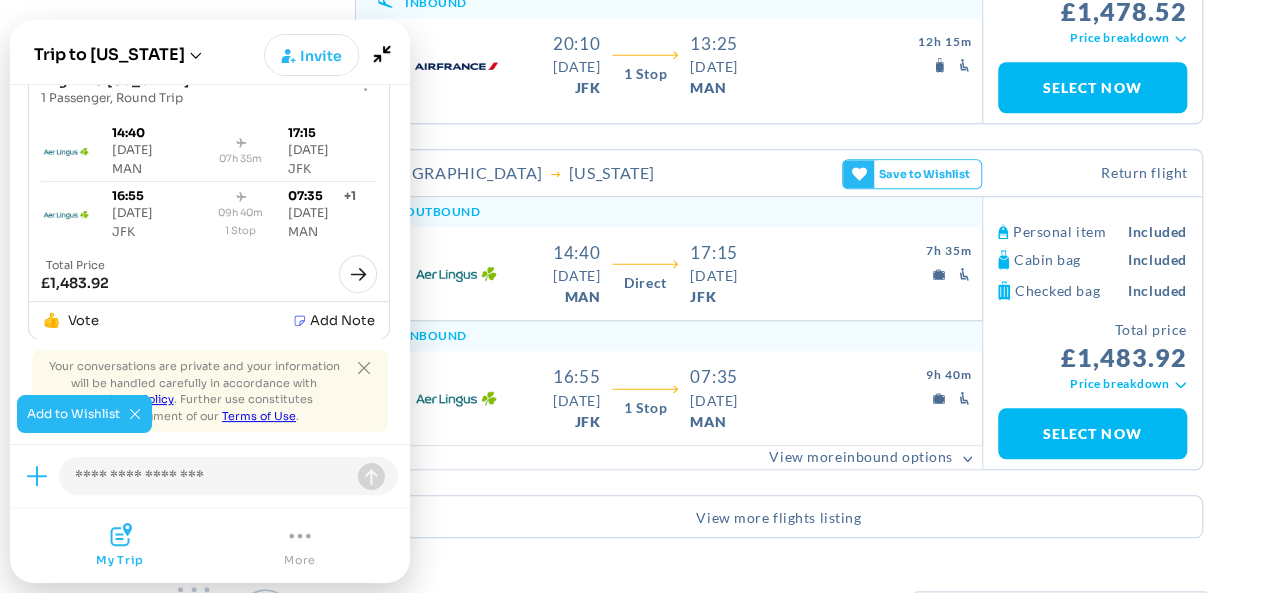 click on "09h 40m
1 Stop" at bounding box center (241, -112) 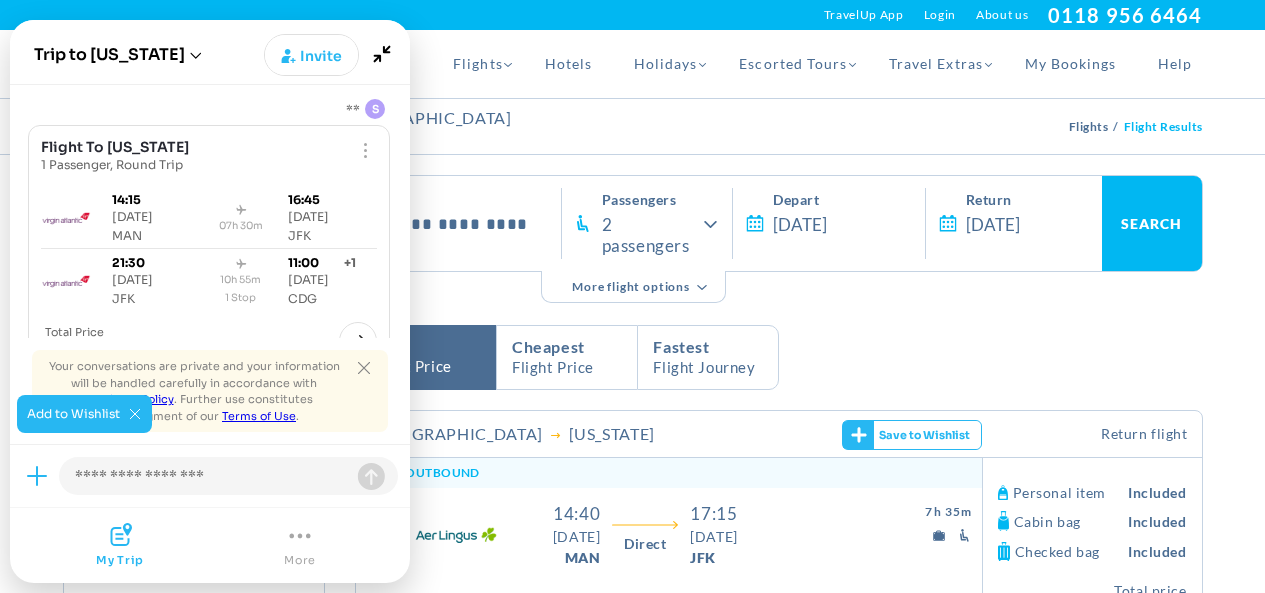 scroll, scrollTop: 384, scrollLeft: 0, axis: vertical 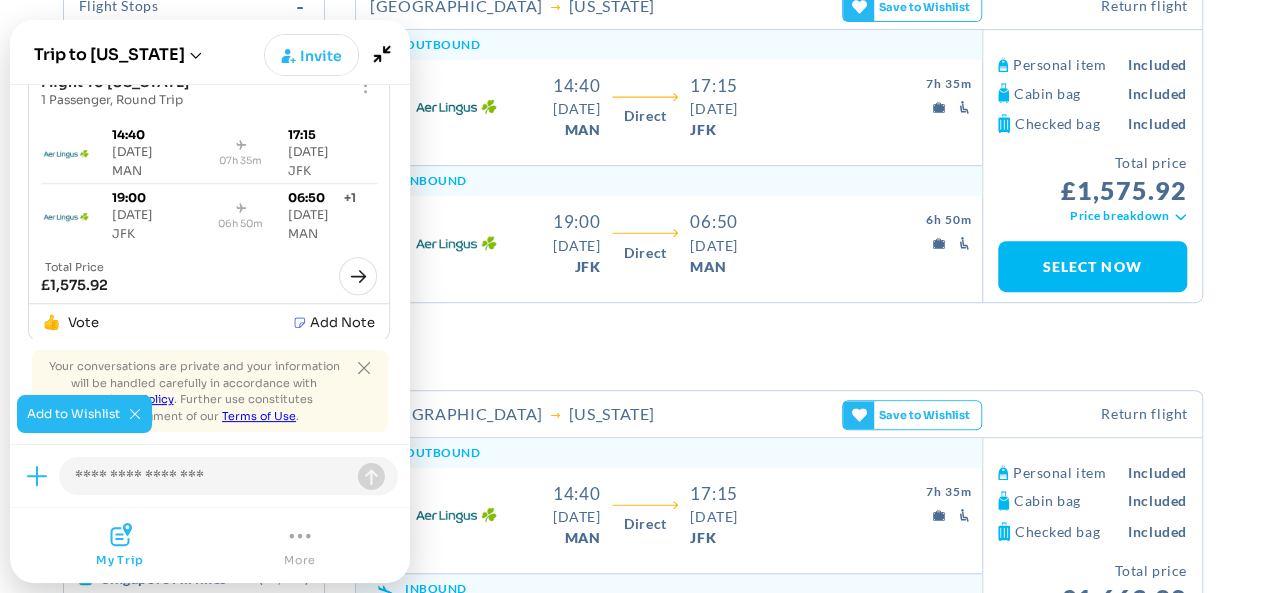 click on "**********" at bounding box center (632, 2009) 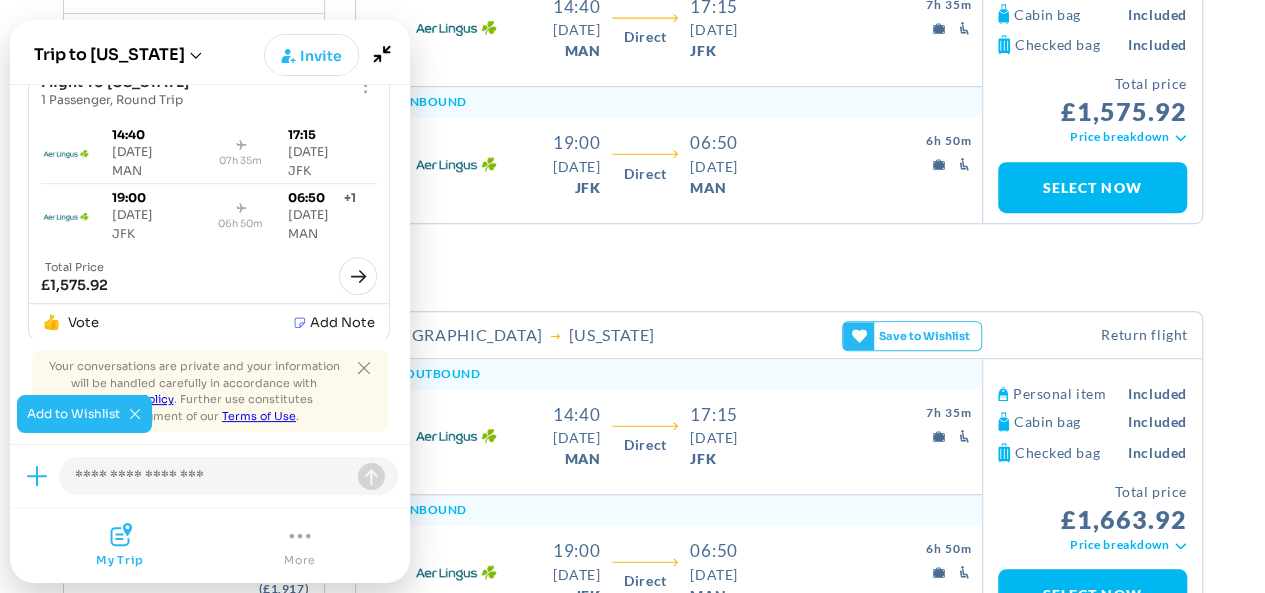 scroll, scrollTop: 505, scrollLeft: 0, axis: vertical 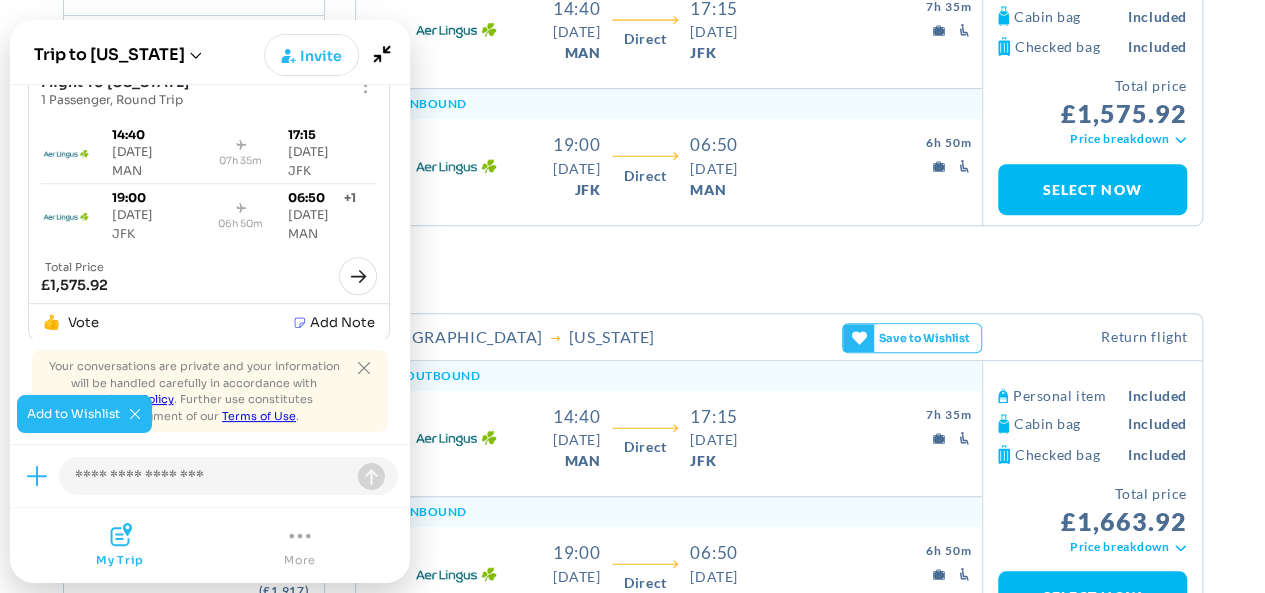 click on "**********" at bounding box center (632, 1932) 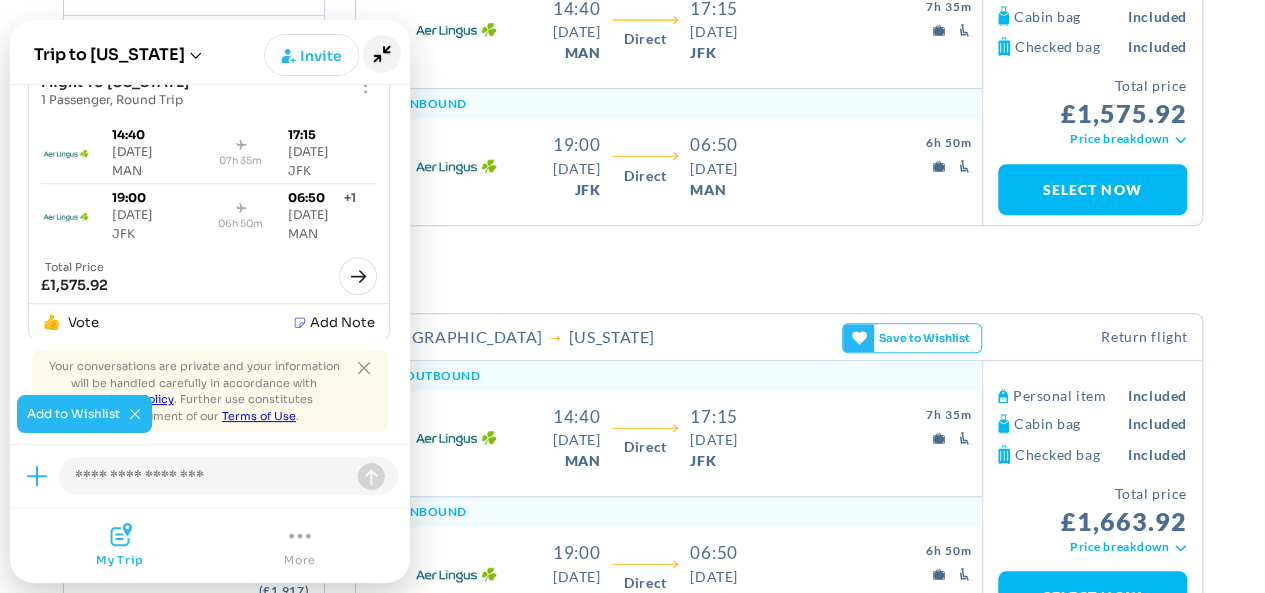 click 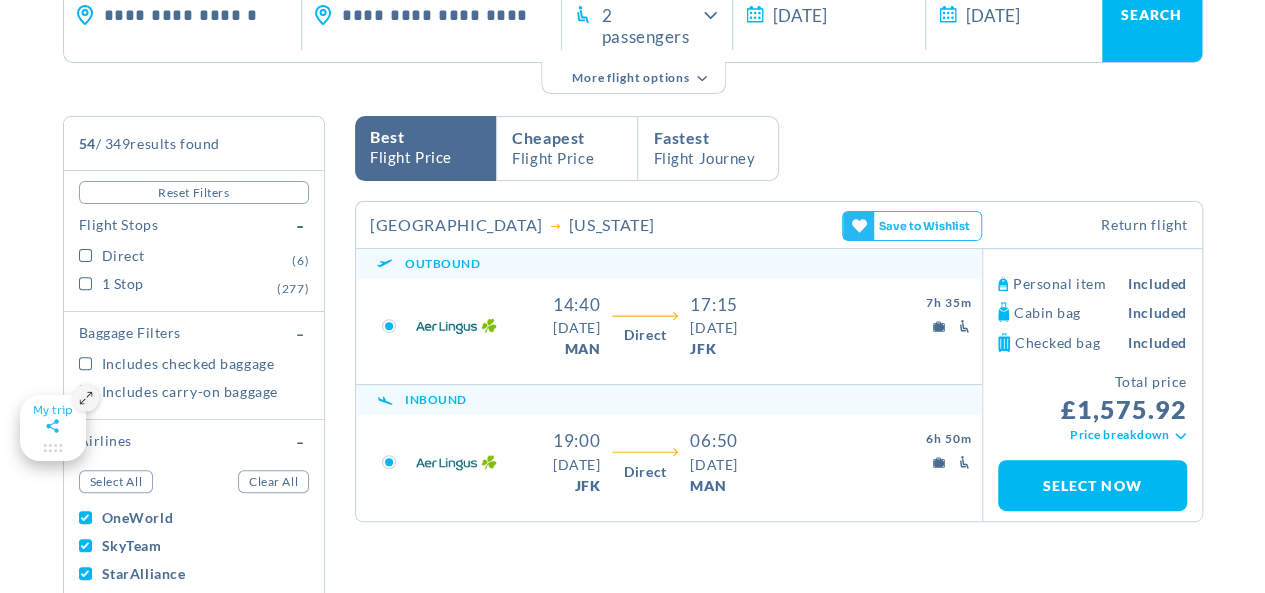 scroll, scrollTop: 208, scrollLeft: 0, axis: vertical 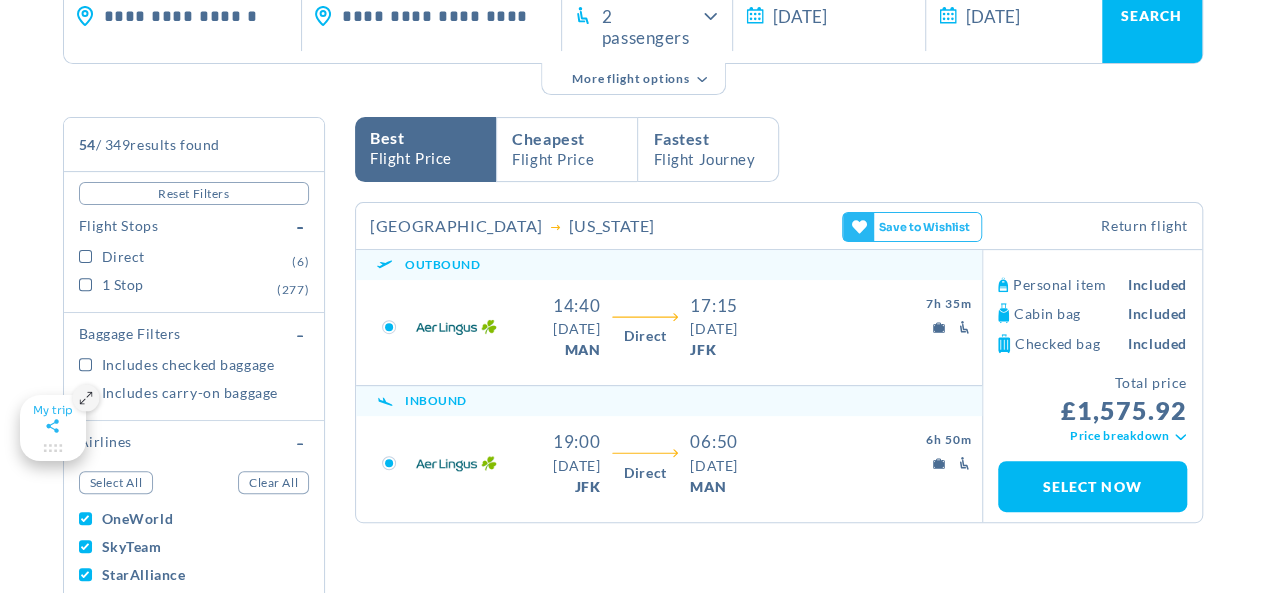 click on "Select Now" at bounding box center [1092, 486] 